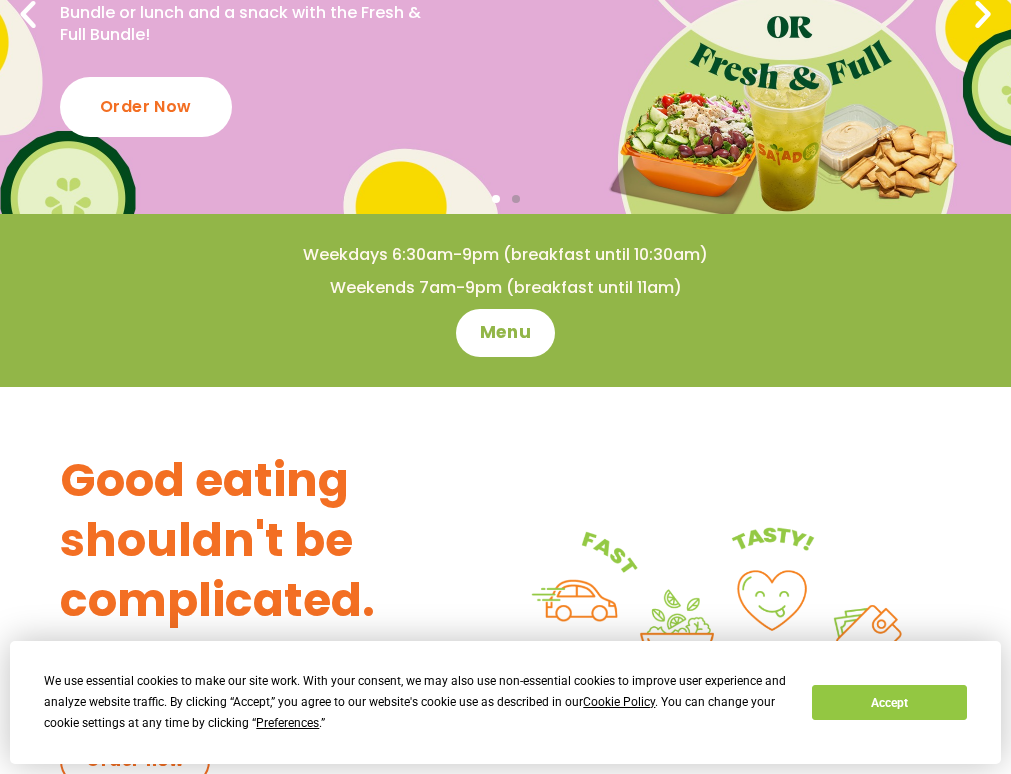 scroll, scrollTop: 300, scrollLeft: 0, axis: vertical 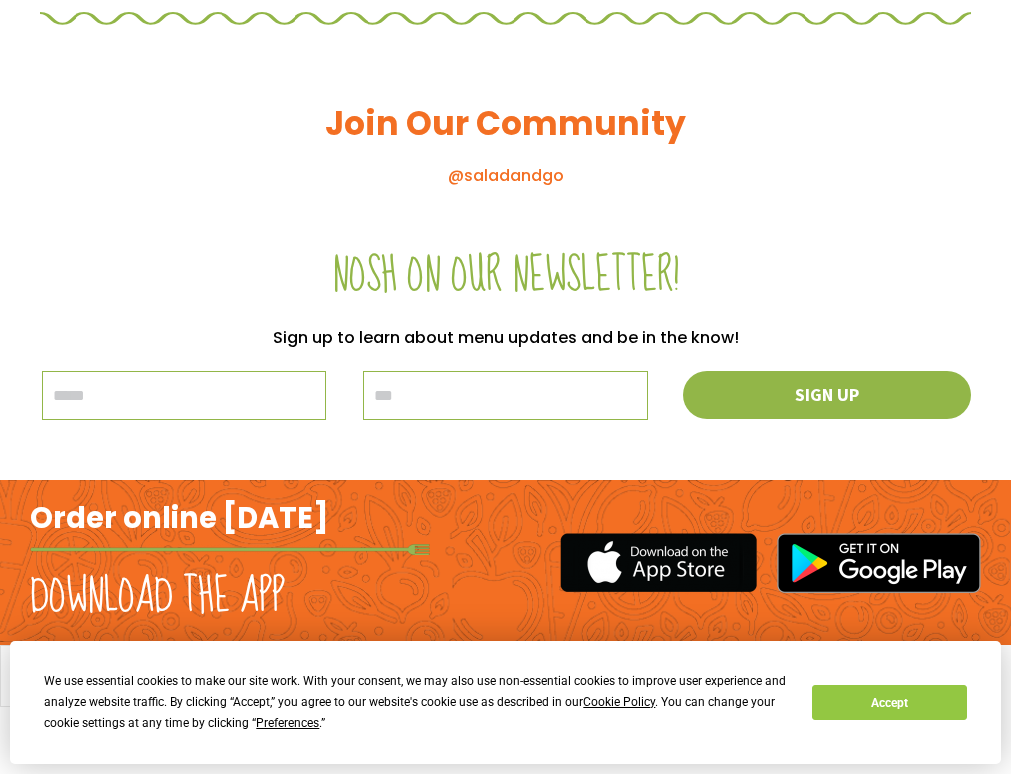 click on "Menu" 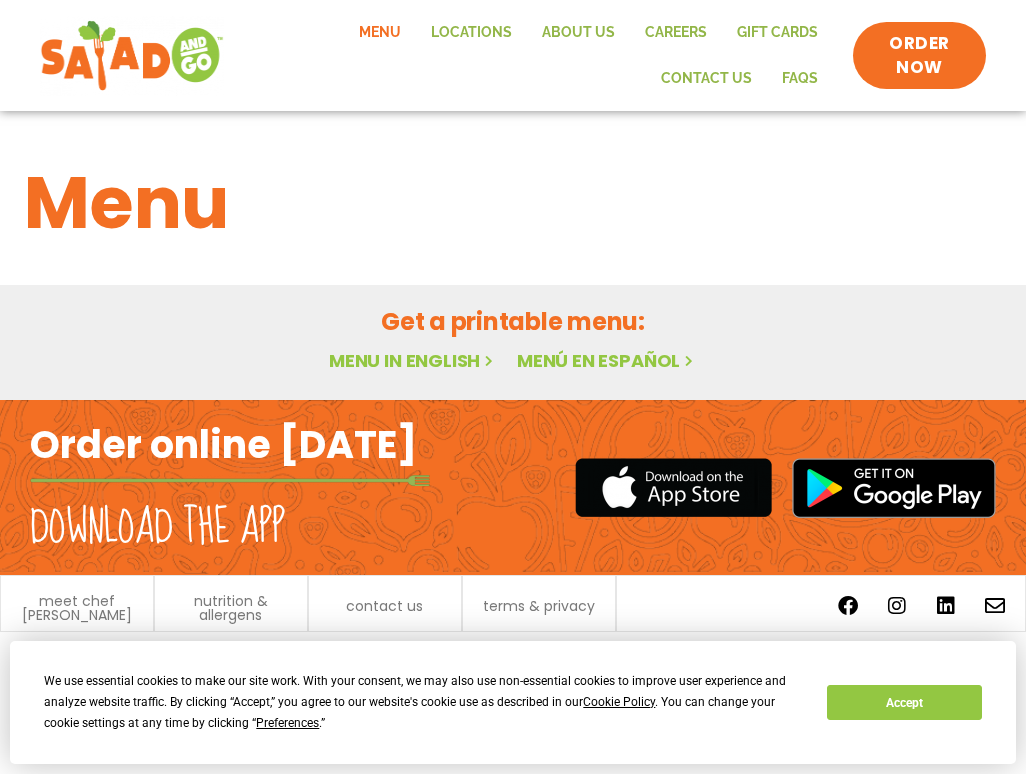 scroll, scrollTop: 0, scrollLeft: 0, axis: both 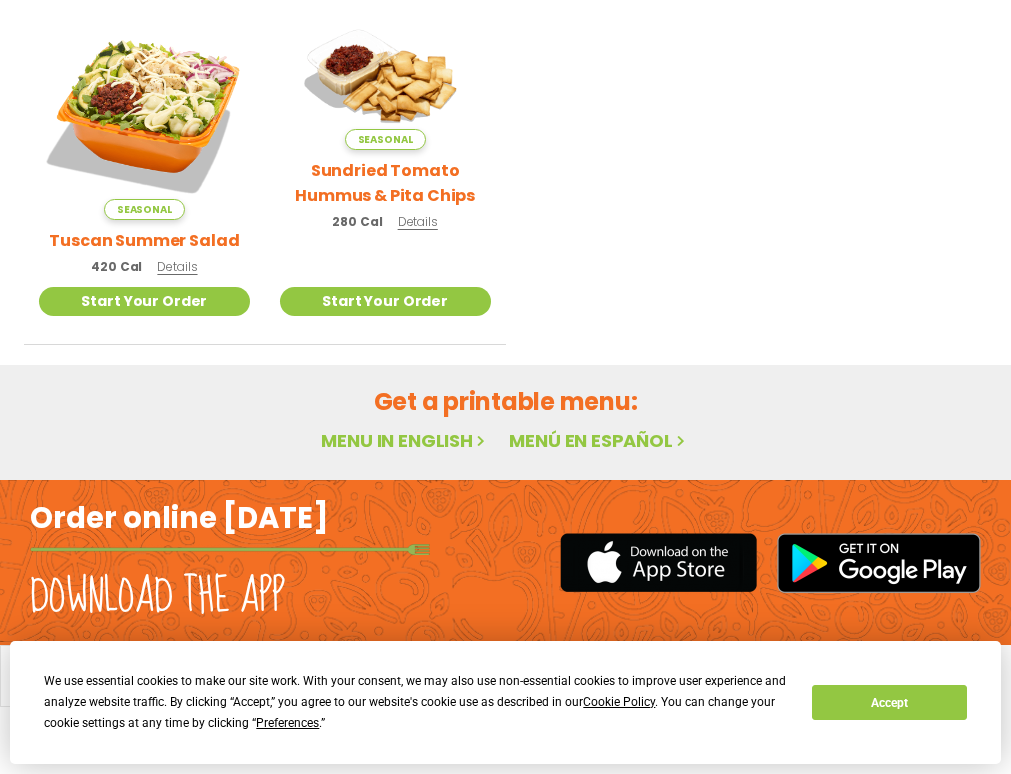 click on "Menu in English" at bounding box center (405, 440) 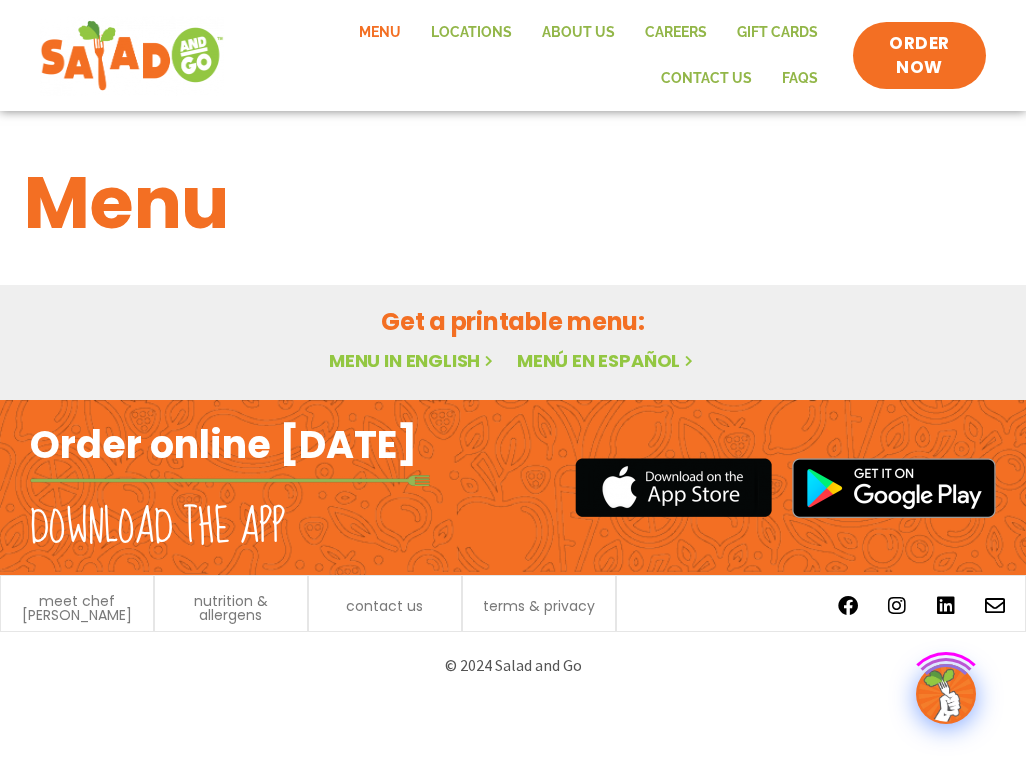 scroll, scrollTop: 0, scrollLeft: 0, axis: both 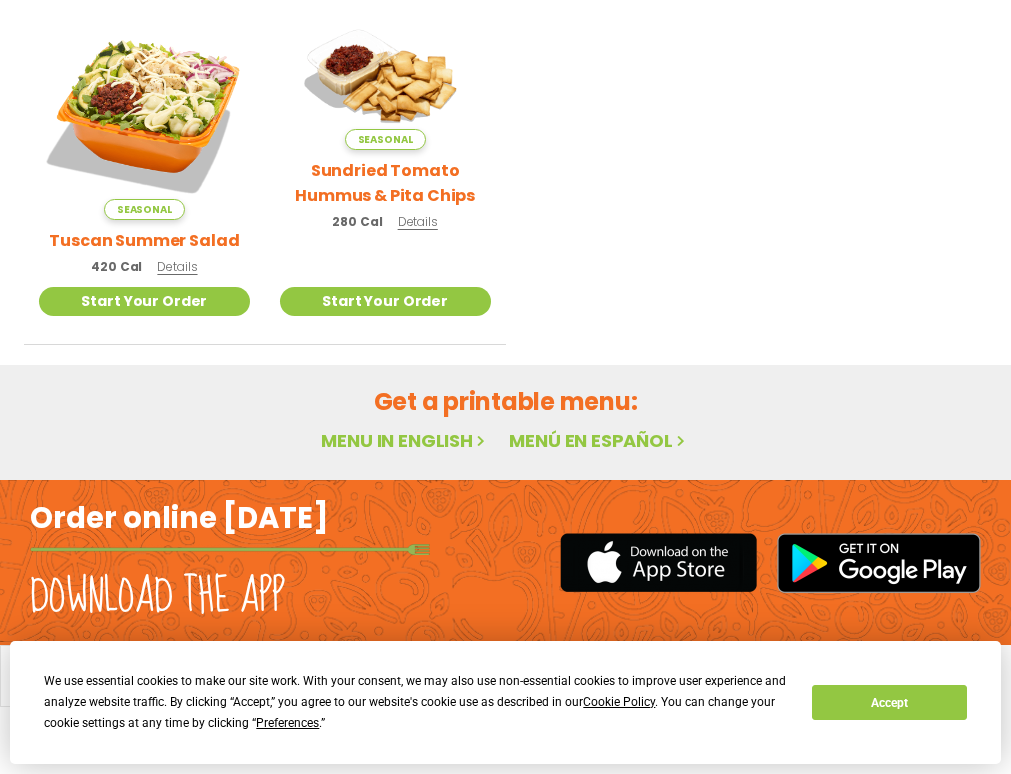 click on "Menu in English" at bounding box center (405, 440) 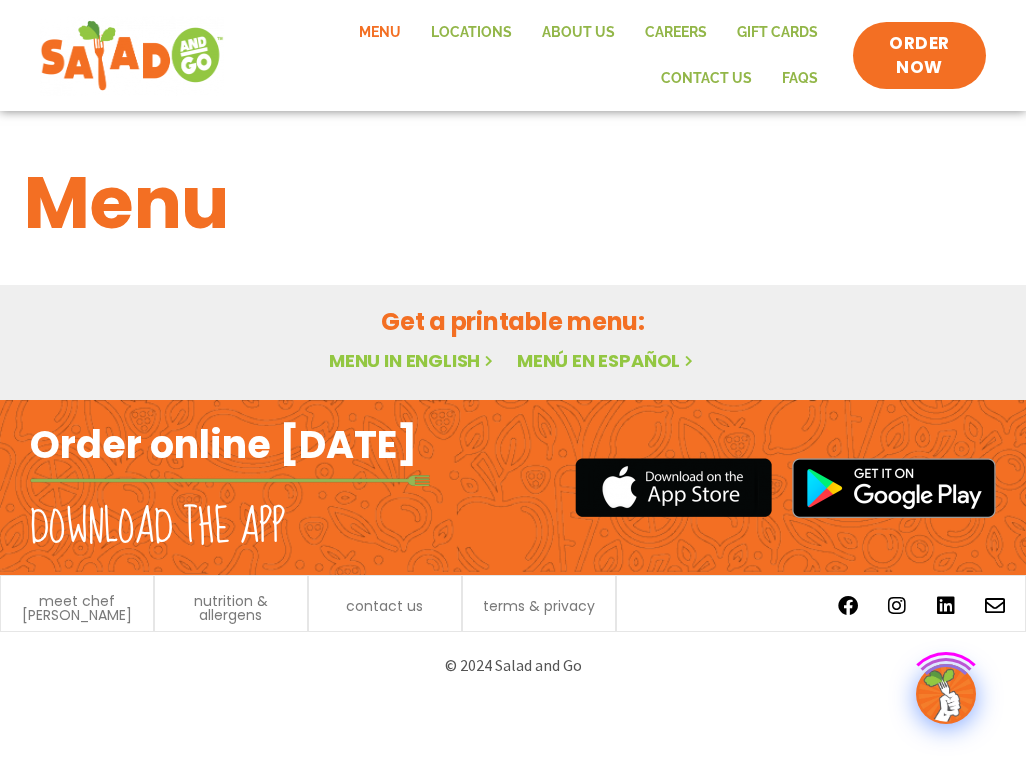 scroll, scrollTop: 0, scrollLeft: 0, axis: both 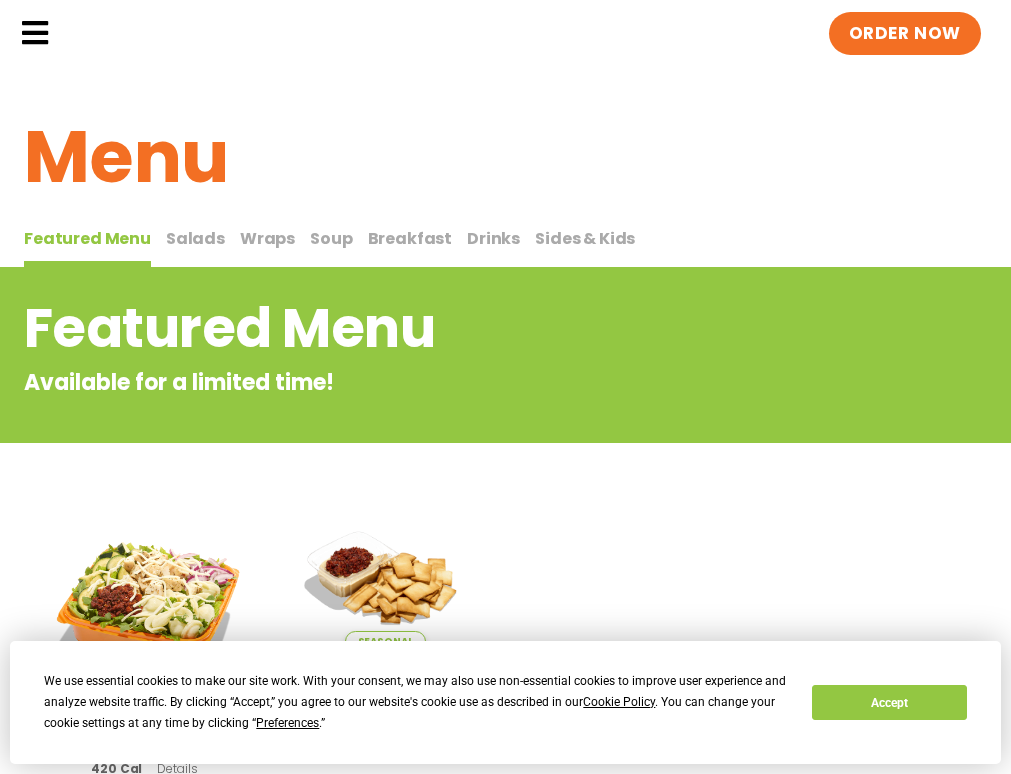 click on "Salads" at bounding box center [195, 238] 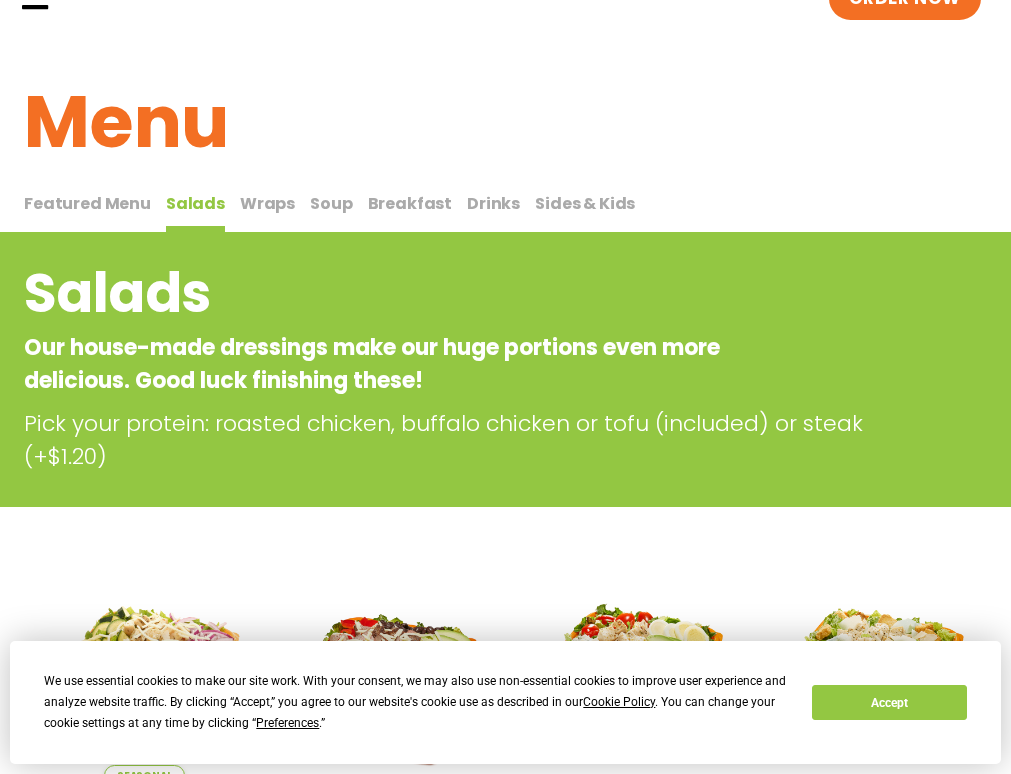 scroll, scrollTop: 0, scrollLeft: 0, axis: both 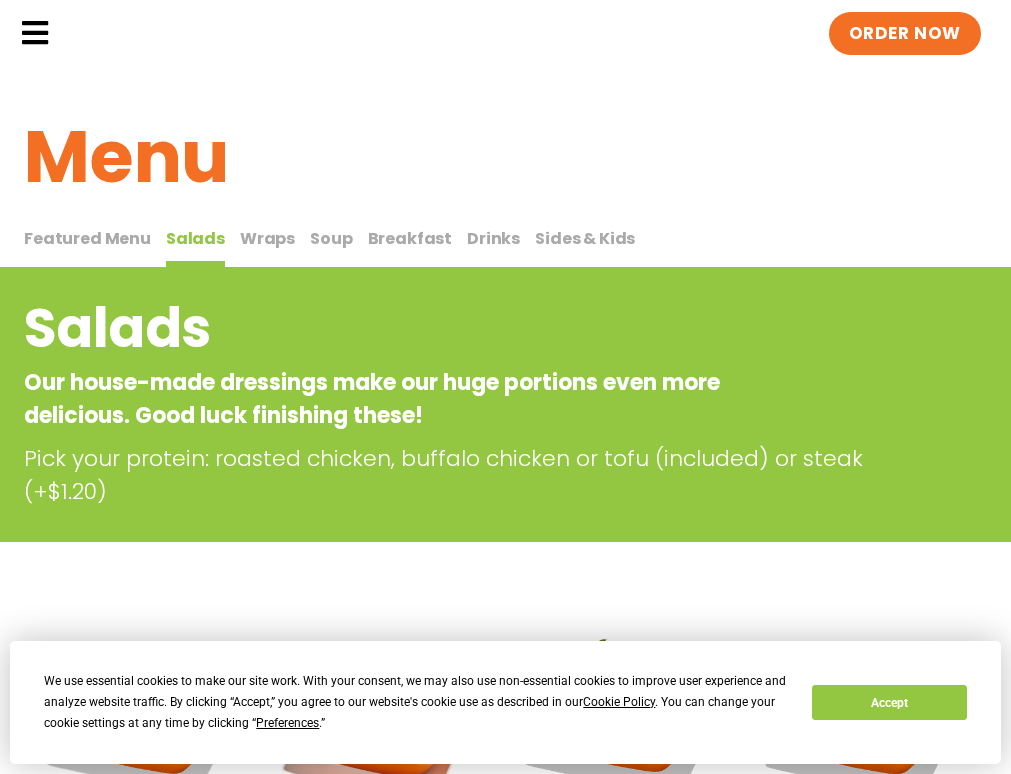 click on "Wraps" at bounding box center [267, 238] 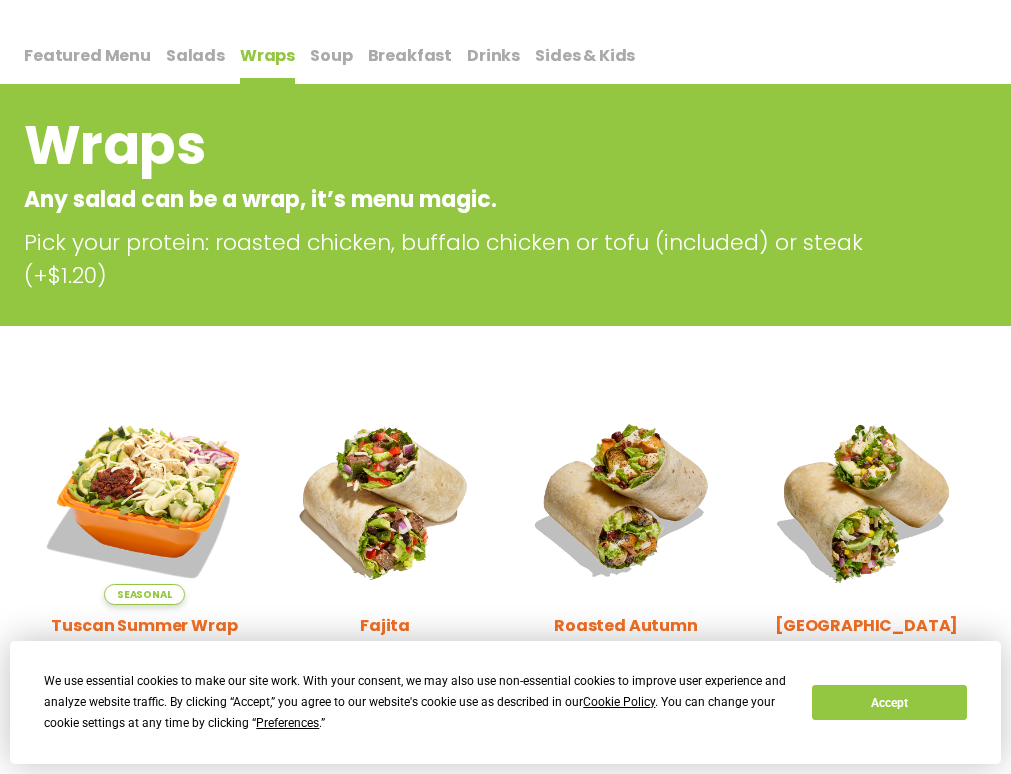 scroll, scrollTop: 0, scrollLeft: 0, axis: both 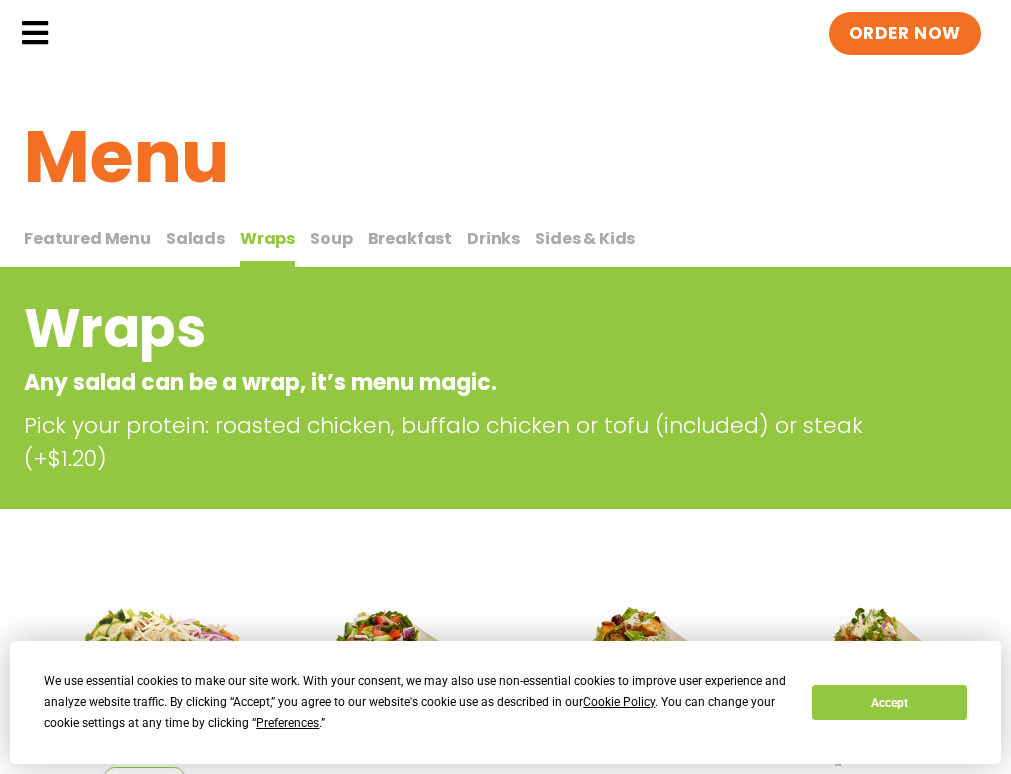 click on "Breakfast" at bounding box center [410, 238] 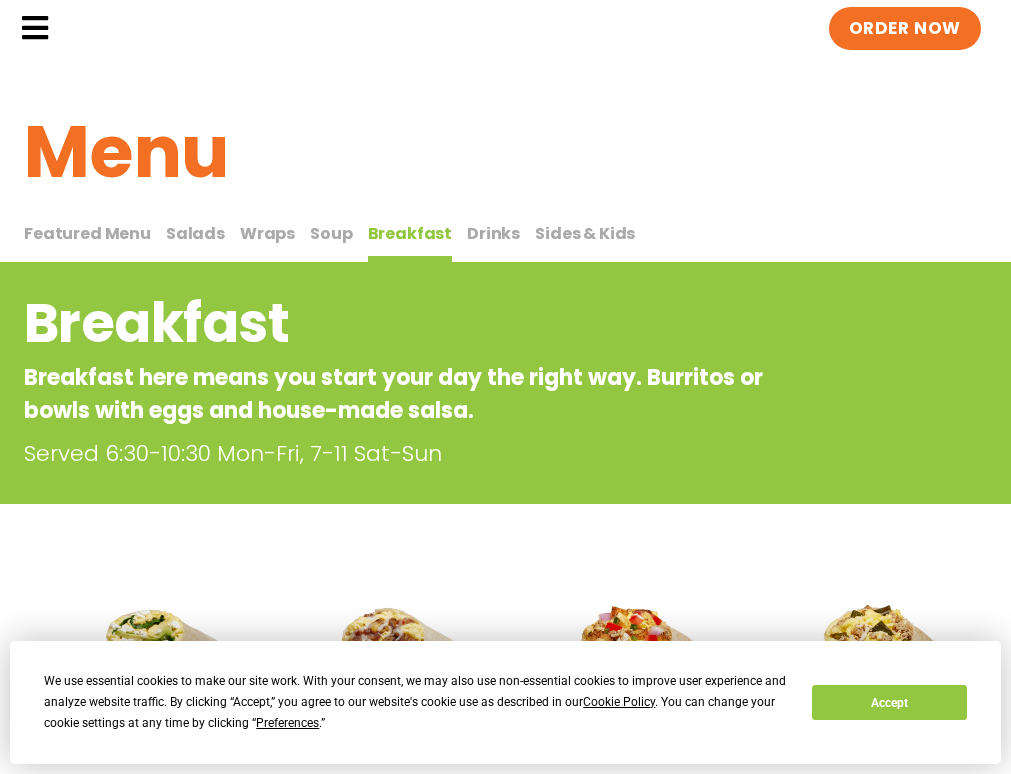 scroll, scrollTop: 0, scrollLeft: 0, axis: both 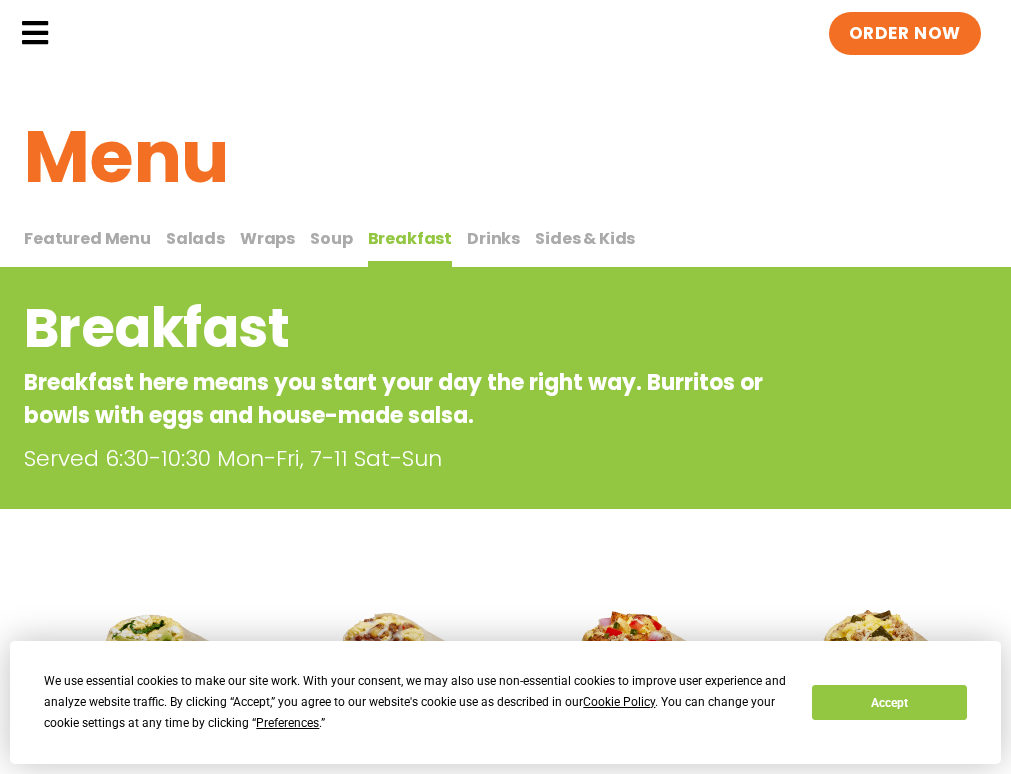 click on "Featured Menu   Featured Menu       Salads   Salads       Wraps   Wraps       Soup   Soup       Breakfast   Breakfast       Drinks   Drinks       Sides & Kids   Sides & Kids" at bounding box center [505, 243] 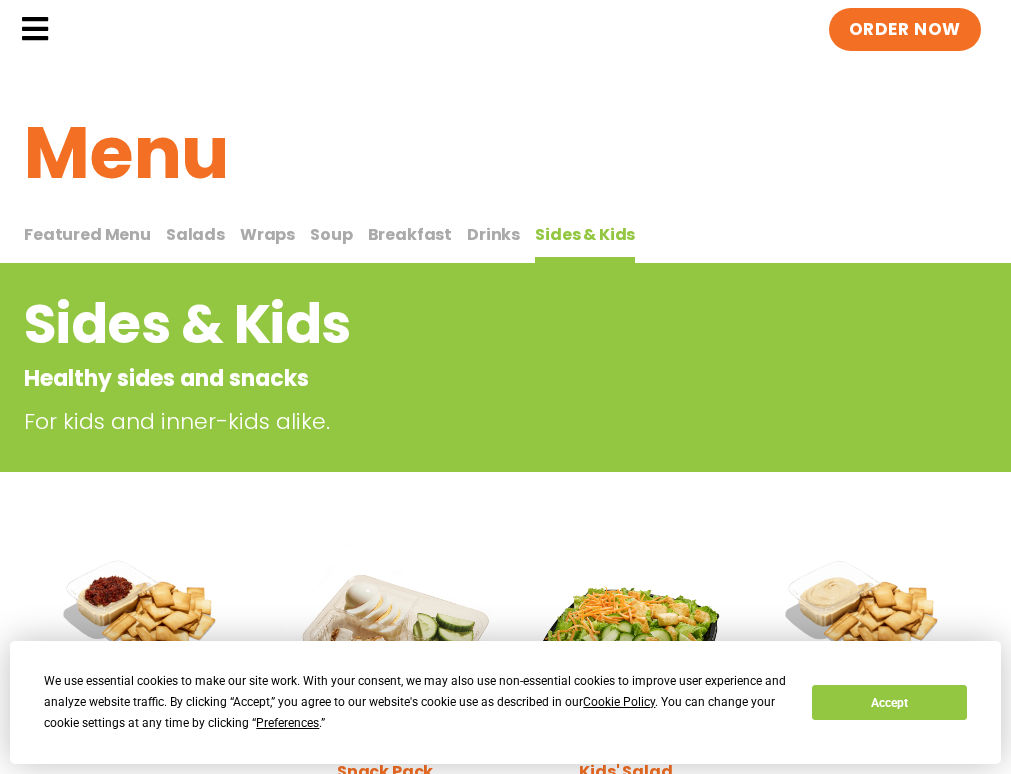 scroll, scrollTop: 0, scrollLeft: 0, axis: both 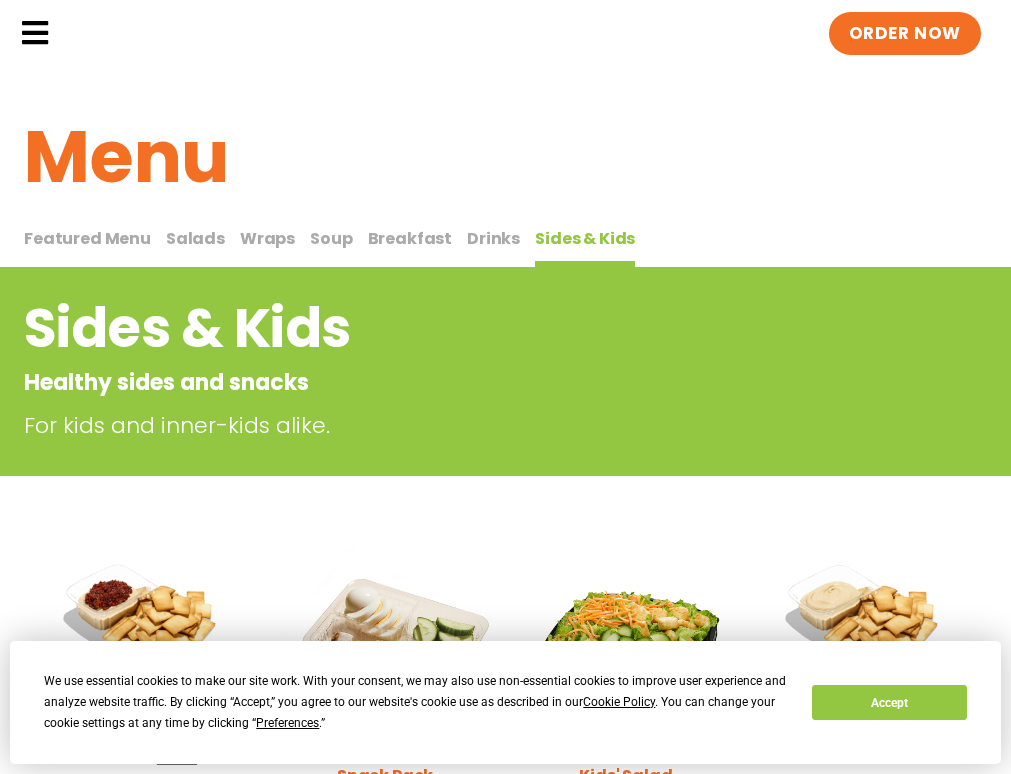 click on "Wraps" at bounding box center (267, 238) 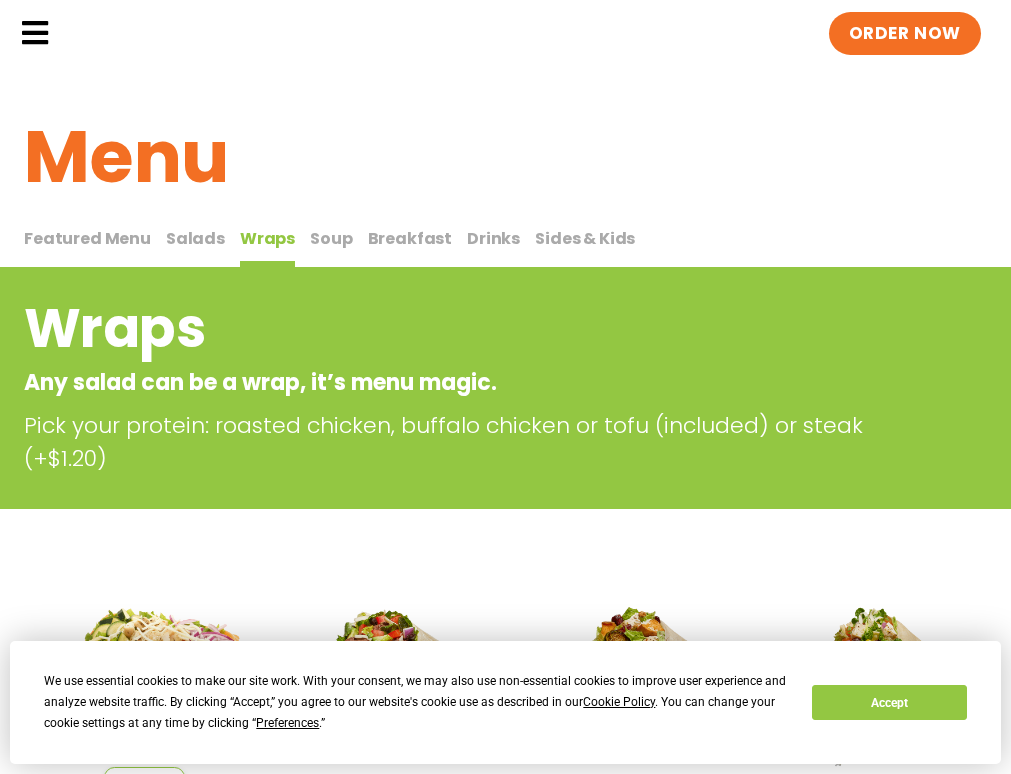 click on "Wraps" at bounding box center [267, 238] 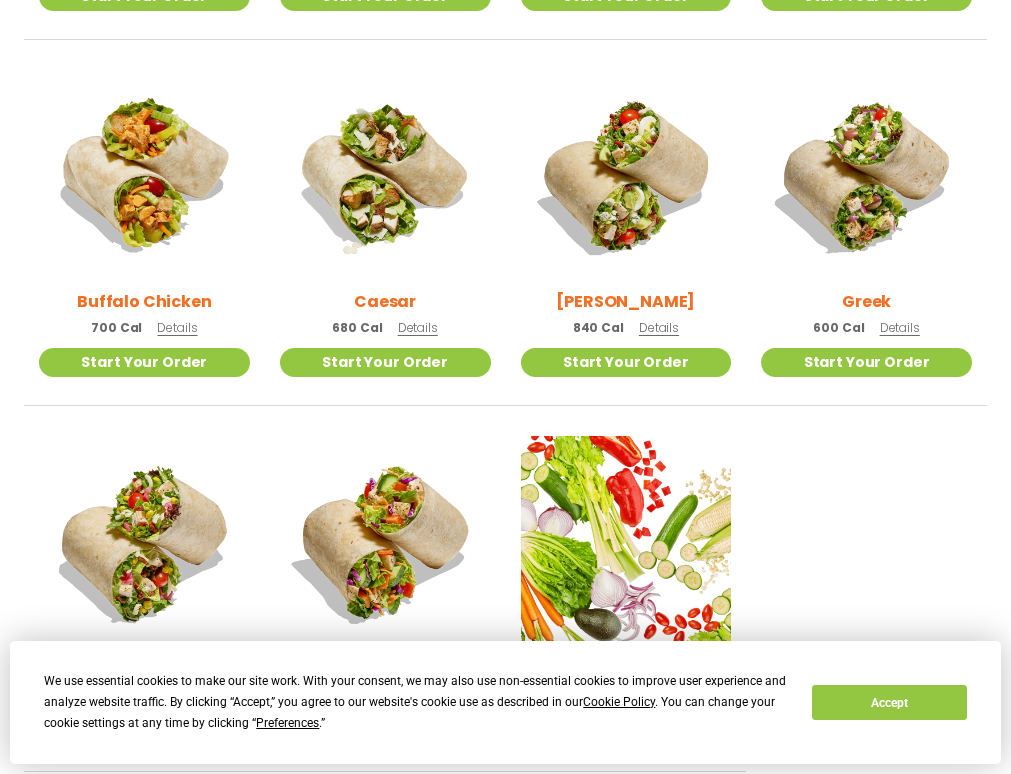 scroll, scrollTop: 900, scrollLeft: 0, axis: vertical 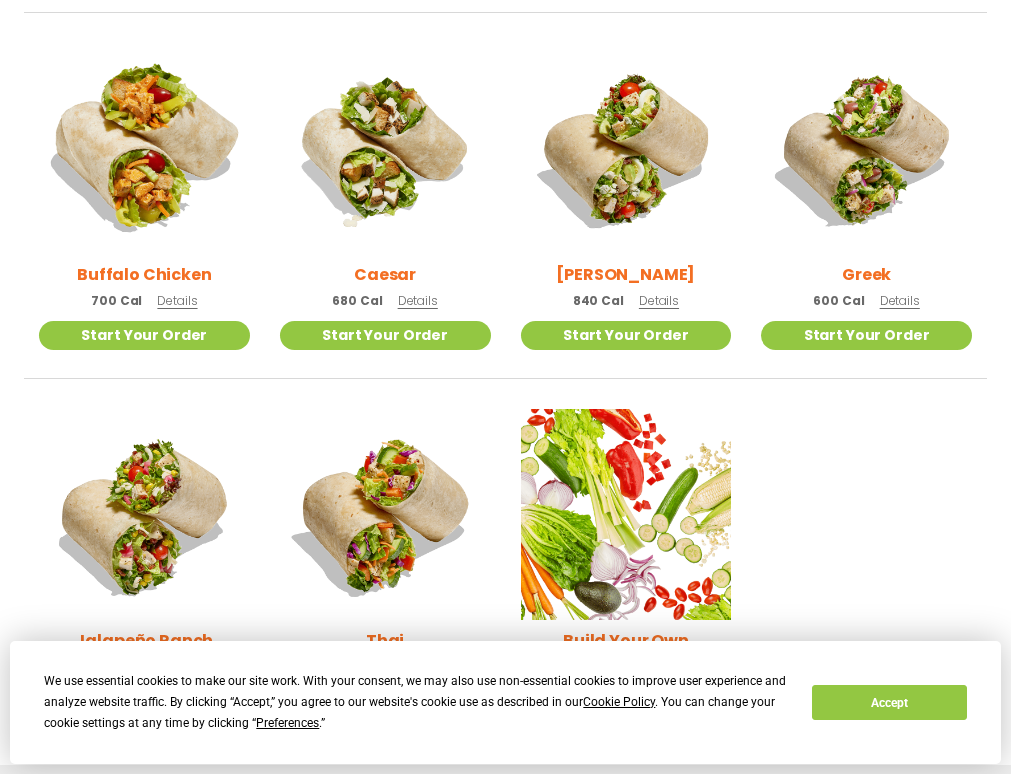 click at bounding box center (144, 148) 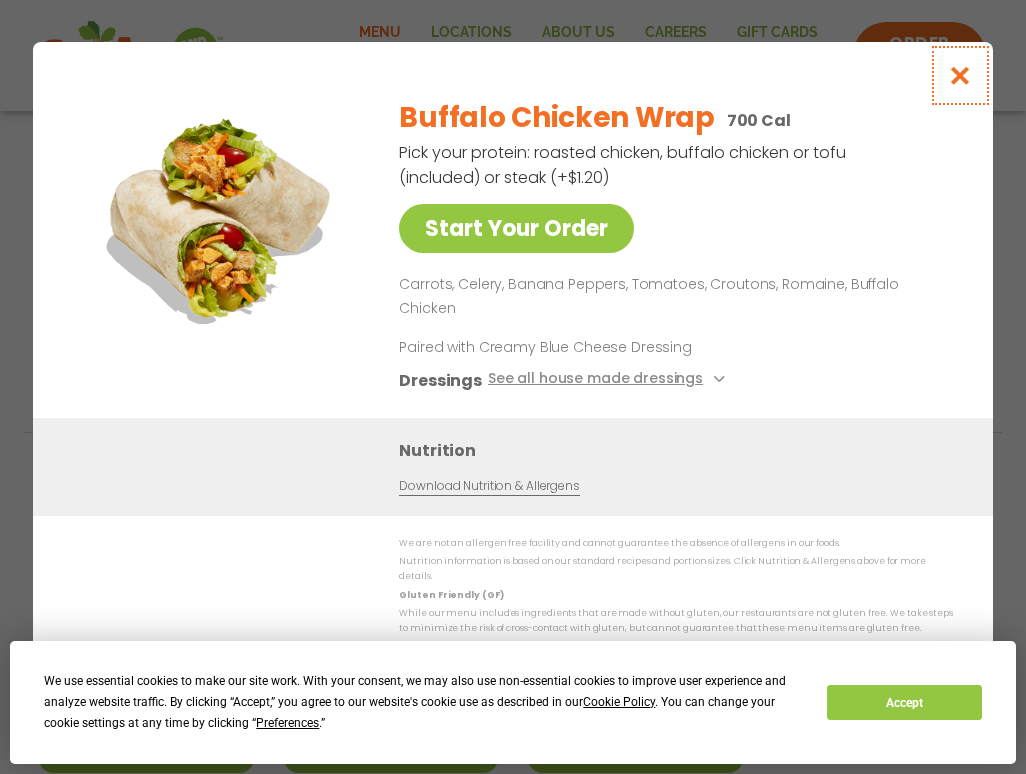 click at bounding box center (960, 75) 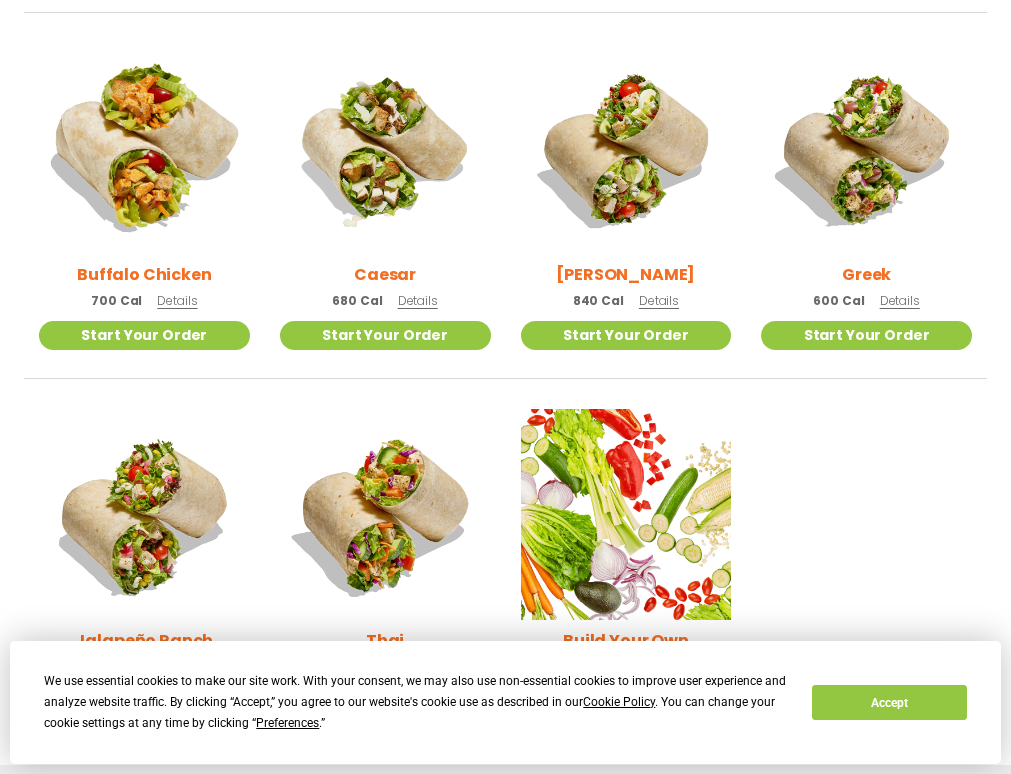 click at bounding box center [144, 148] 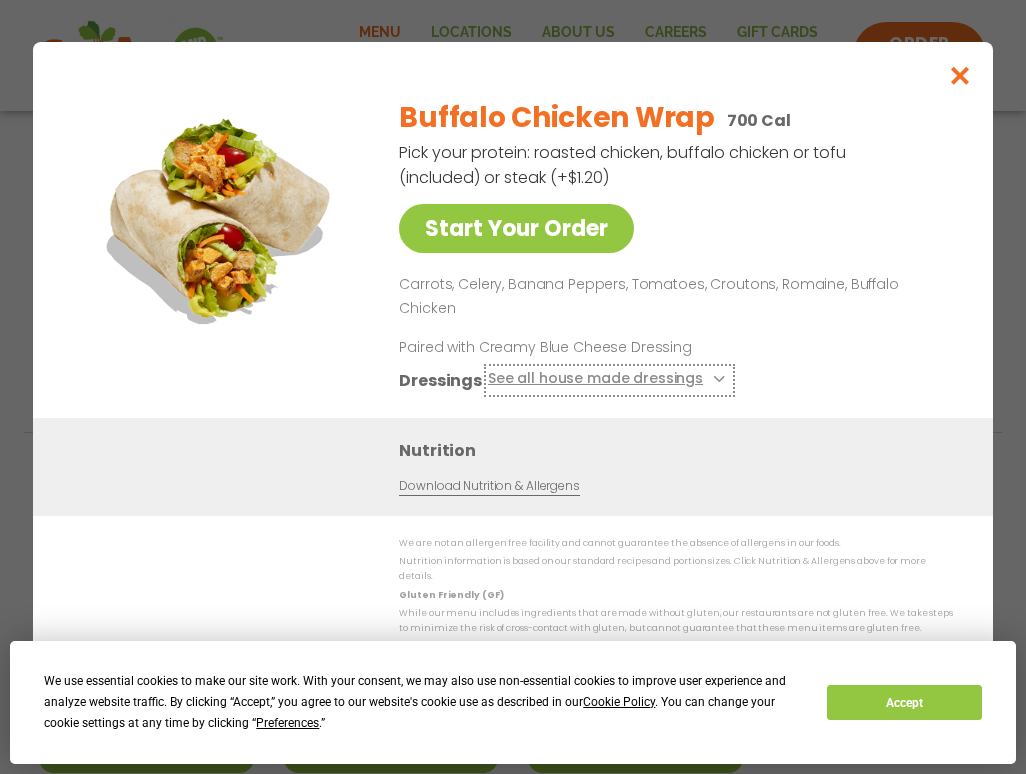 click on "See all house made dressings" at bounding box center (609, 380) 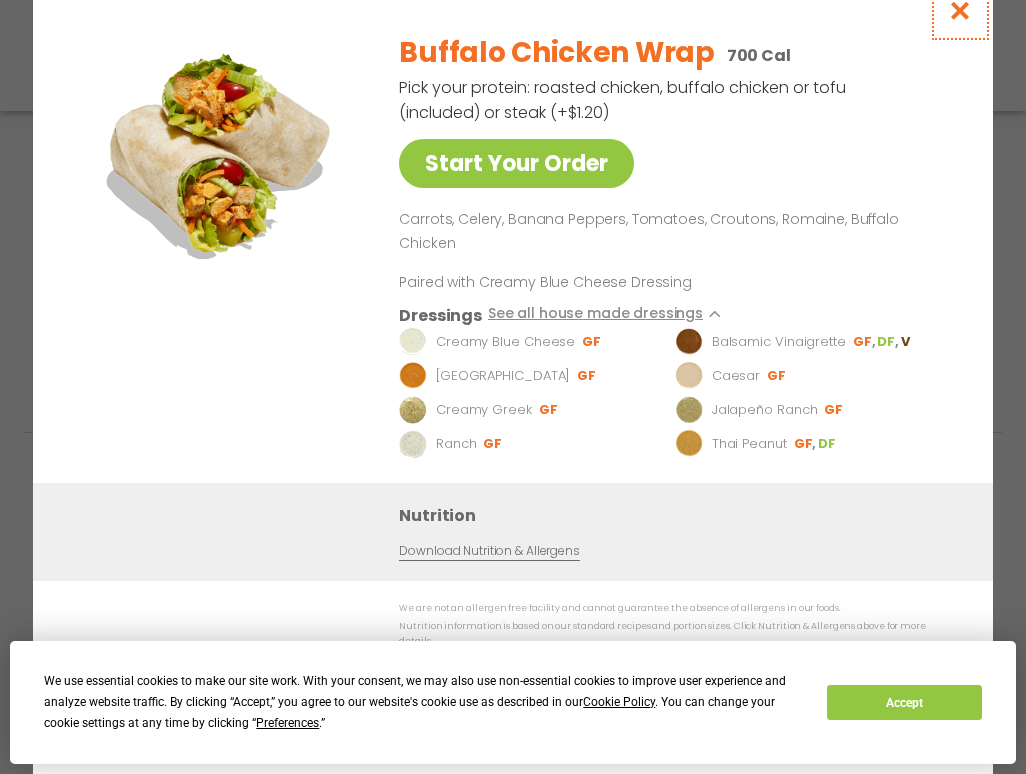 click at bounding box center (960, 10) 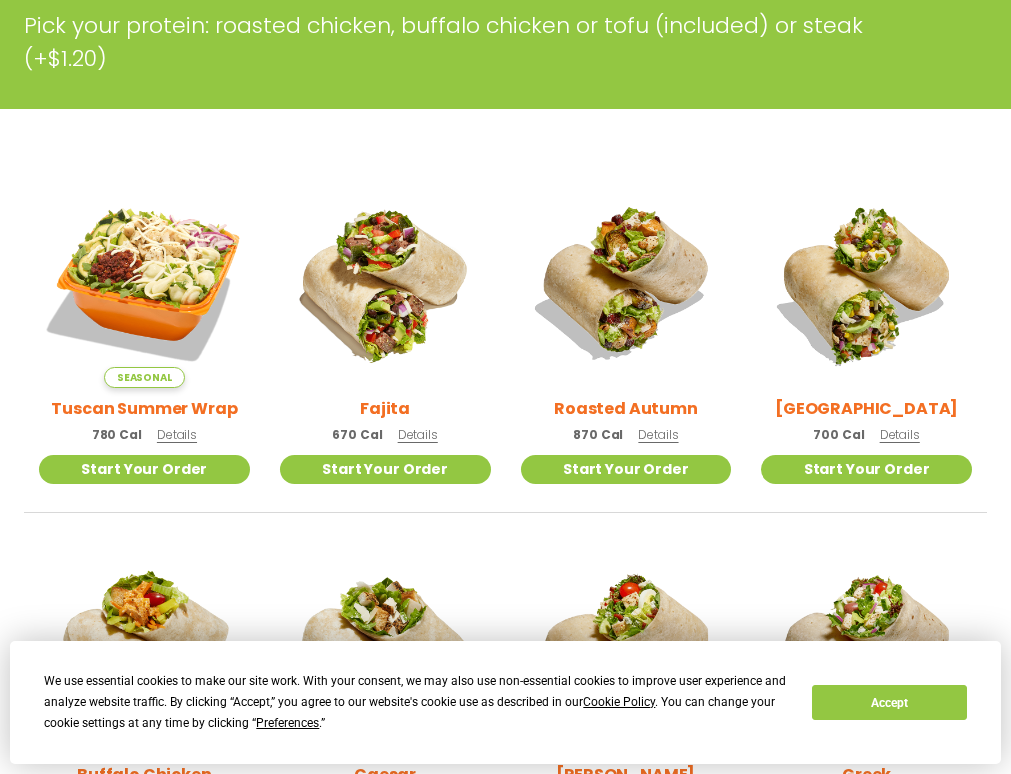 scroll, scrollTop: 0, scrollLeft: 0, axis: both 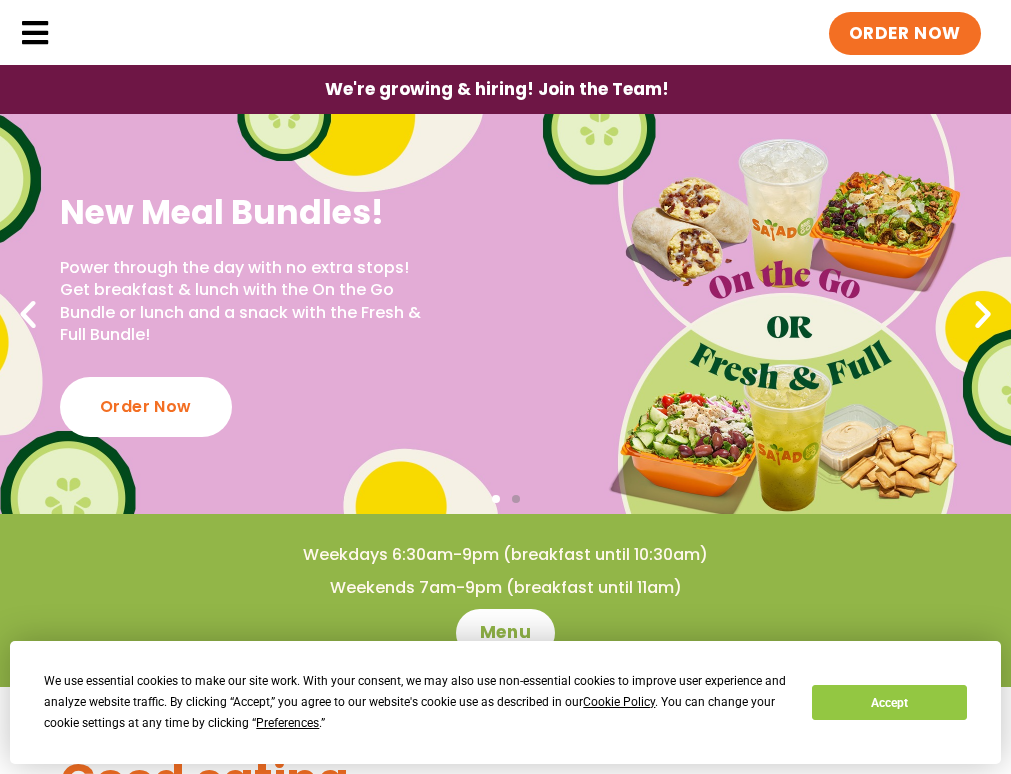 click on "Menu" 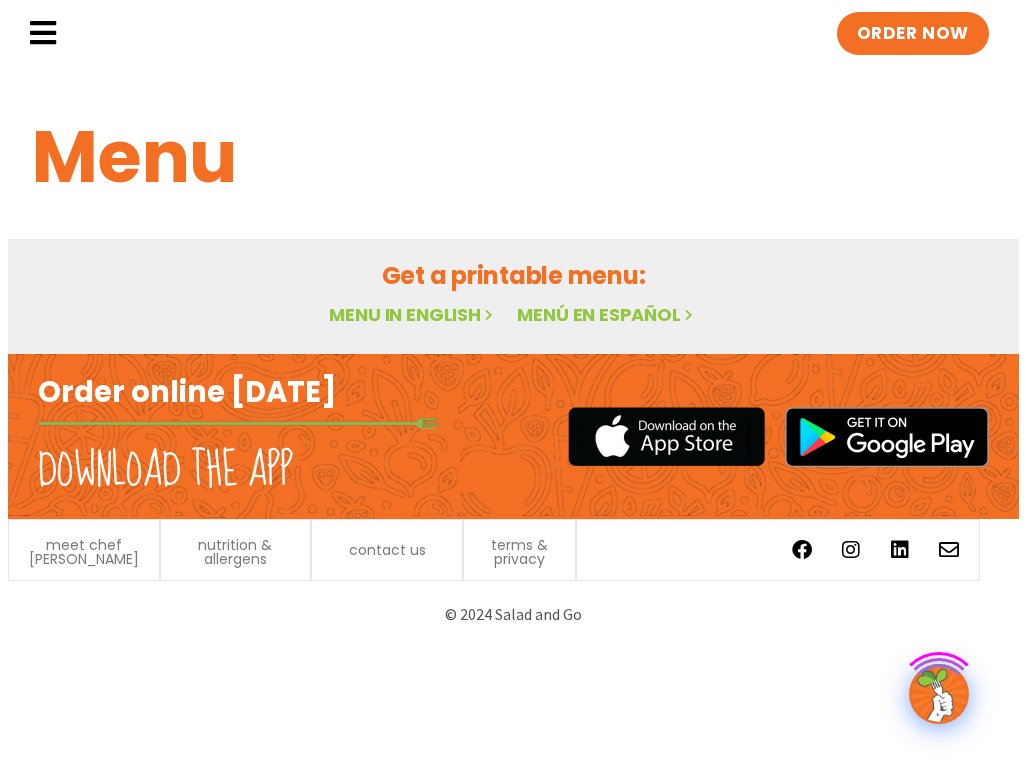 scroll, scrollTop: 0, scrollLeft: 0, axis: both 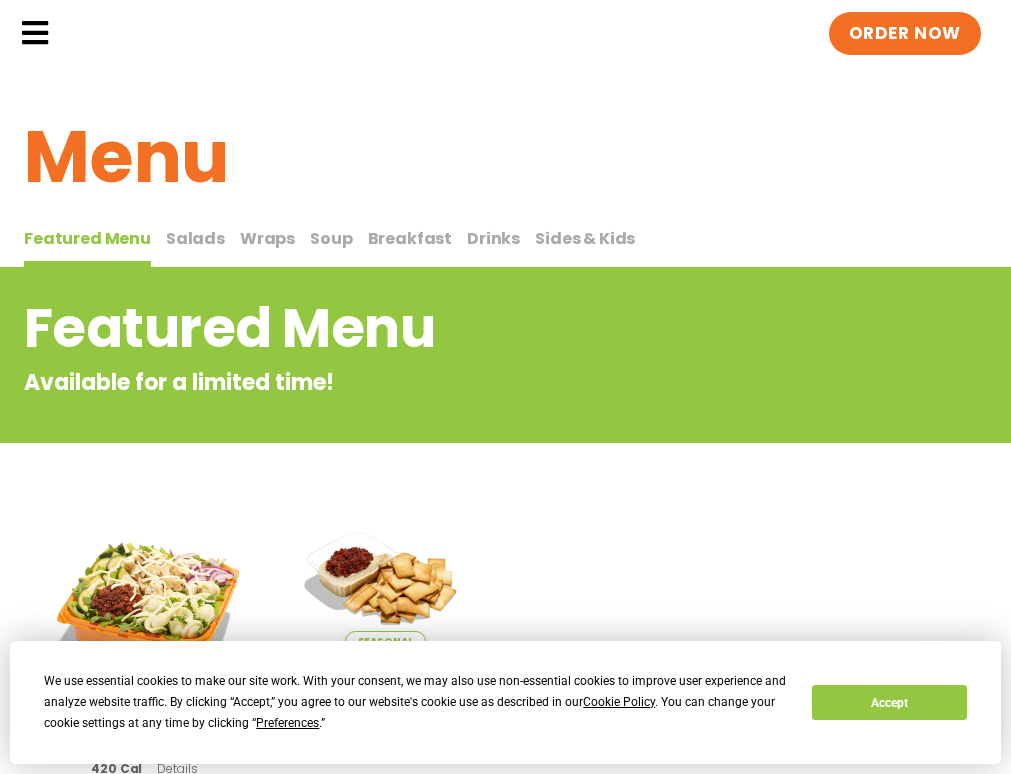 click on "Salads" at bounding box center [195, 238] 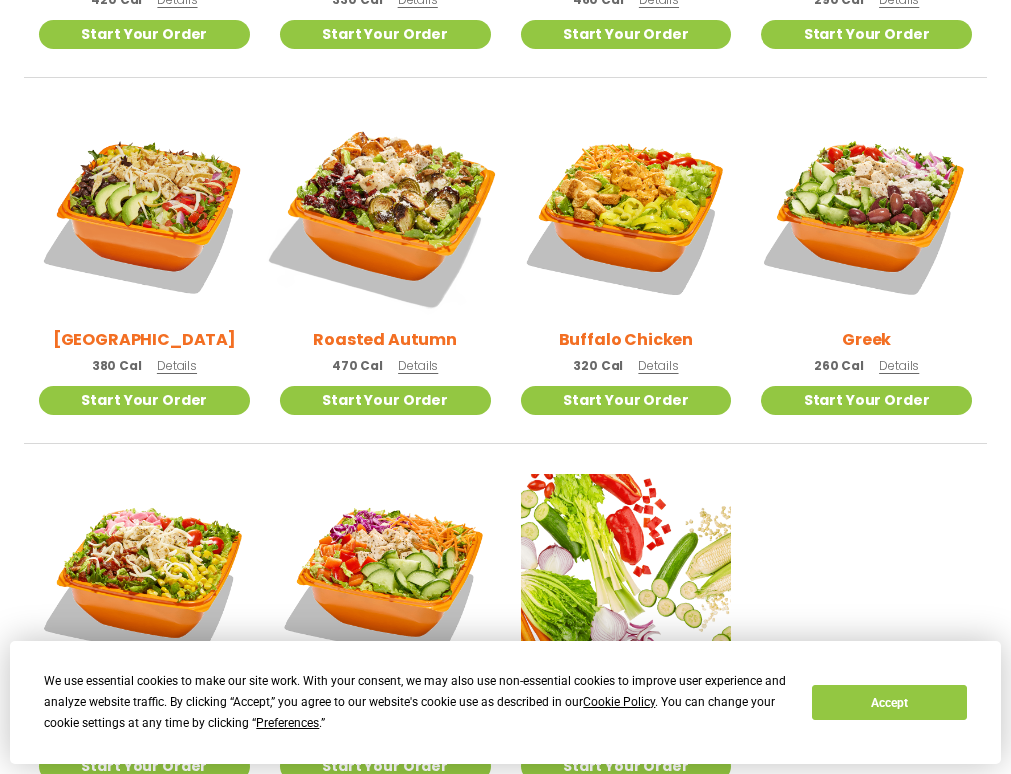 scroll, scrollTop: 1100, scrollLeft: 0, axis: vertical 